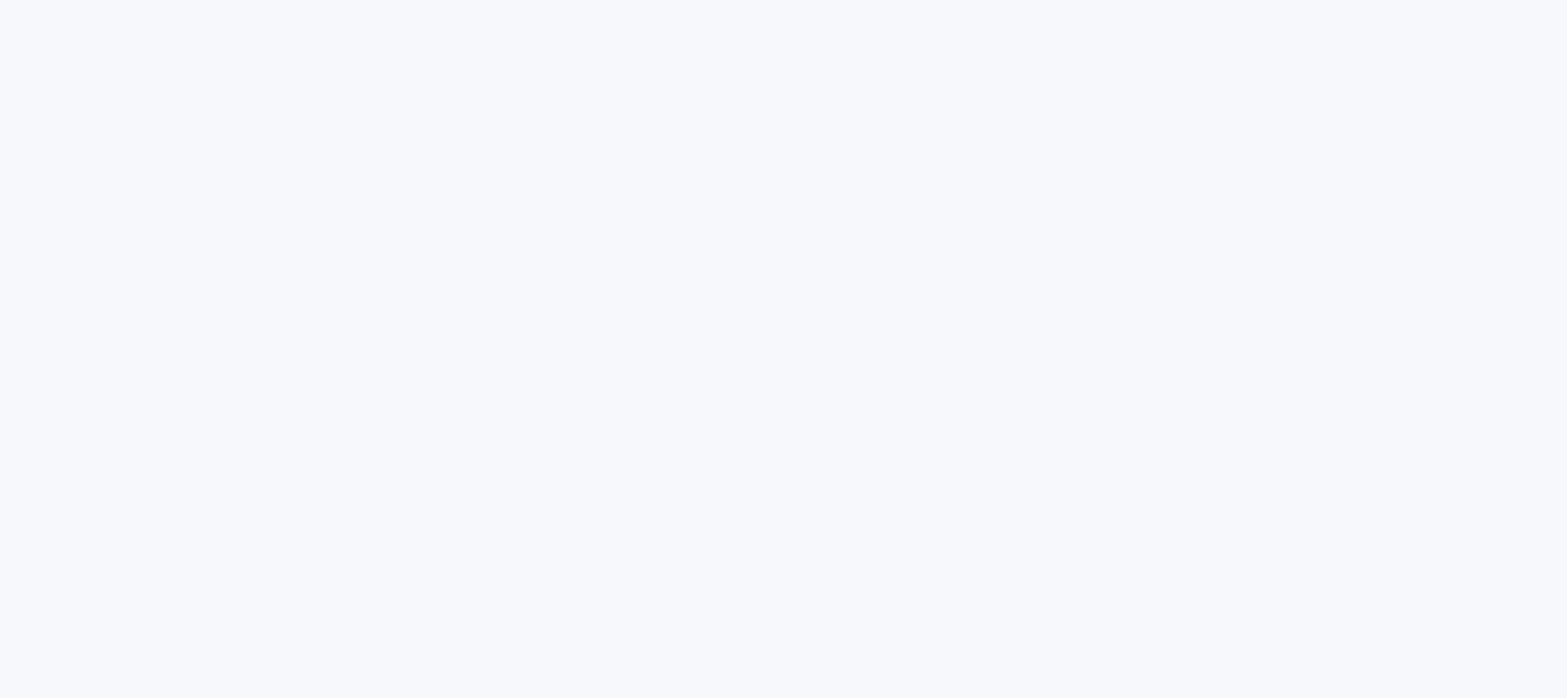 scroll, scrollTop: 0, scrollLeft: 0, axis: both 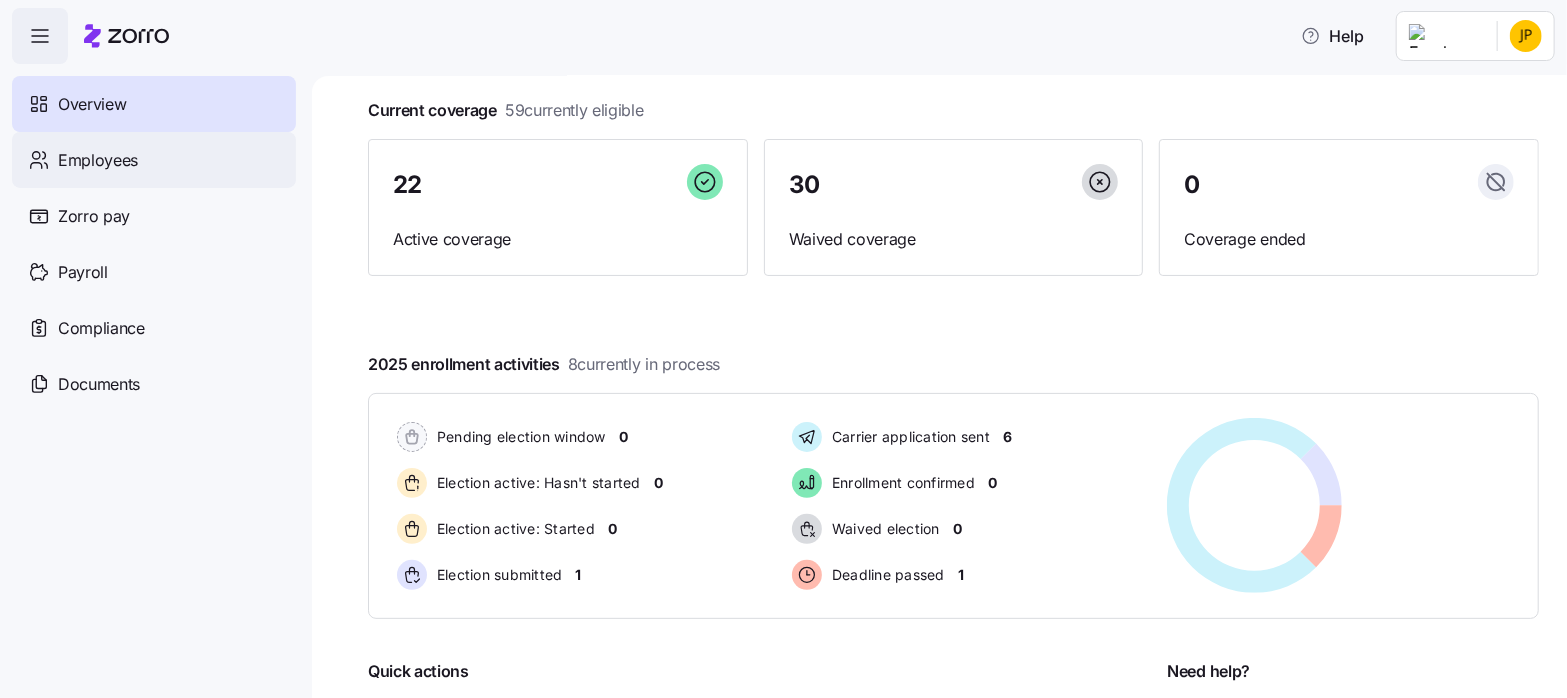 click on "Employees" at bounding box center [98, 160] 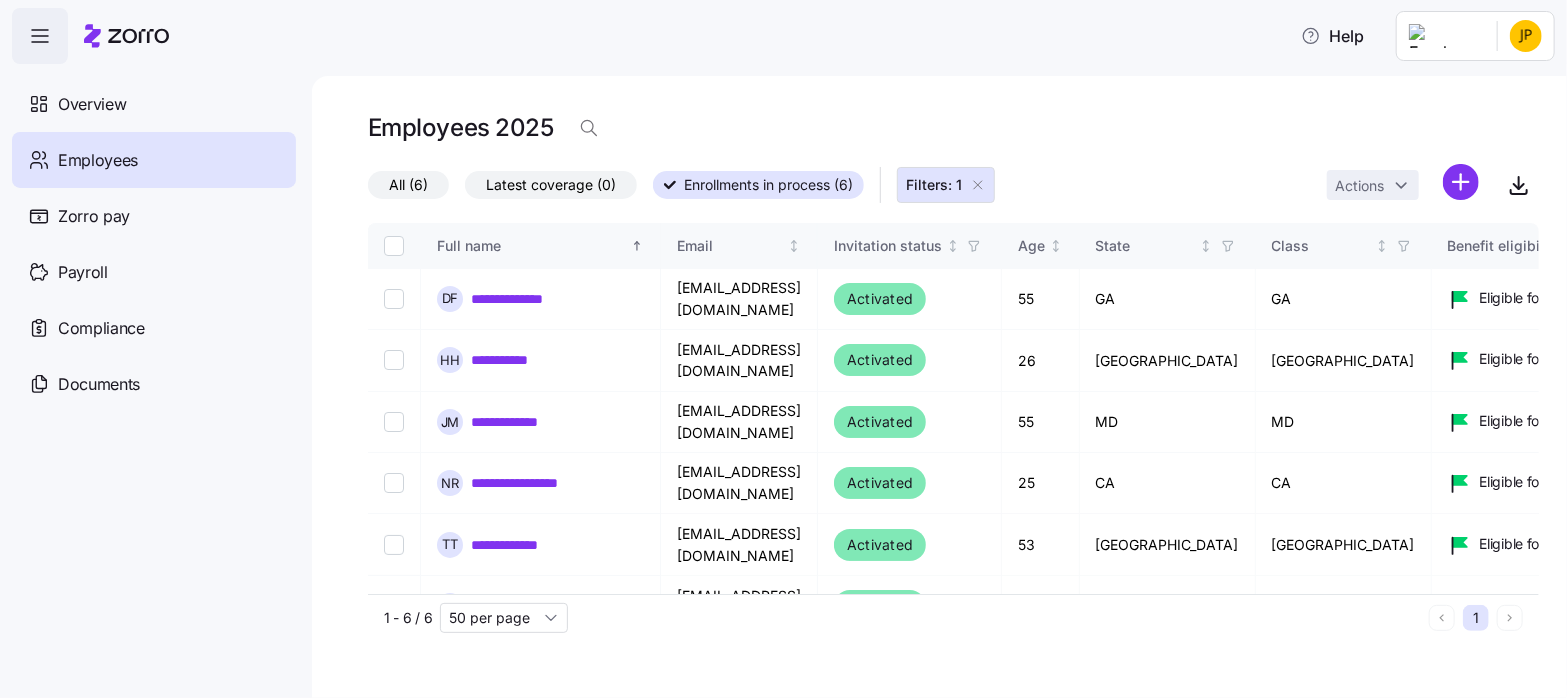 click 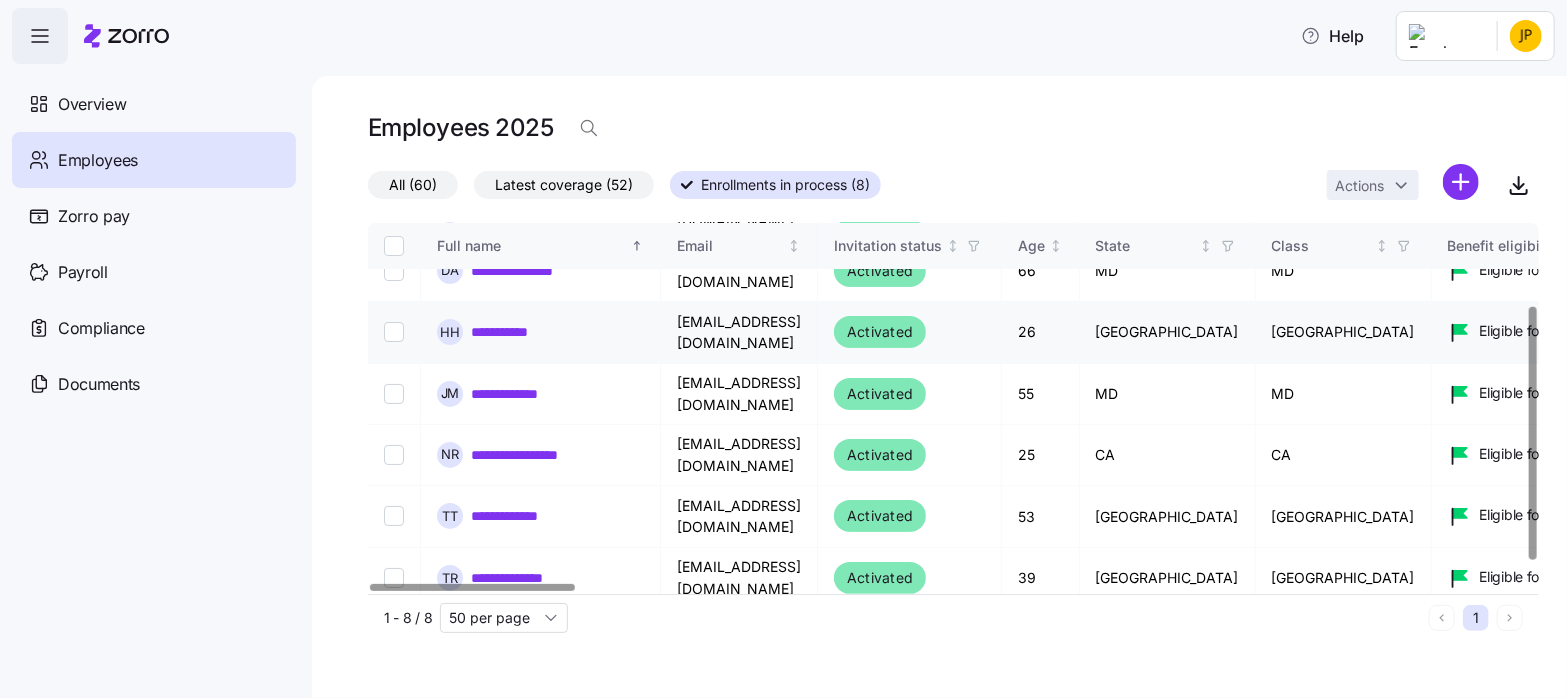 scroll, scrollTop: 0, scrollLeft: 0, axis: both 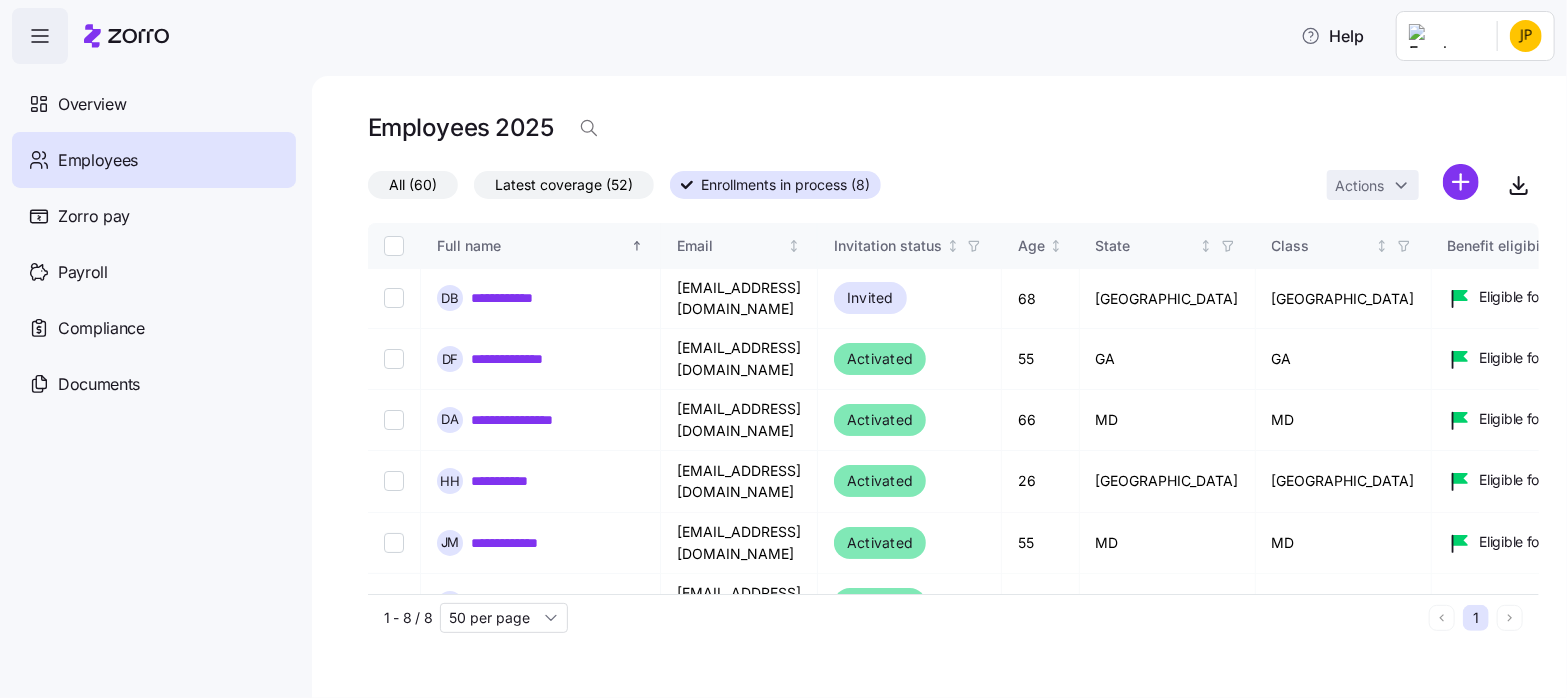 click on "All (60)" at bounding box center [413, 185] 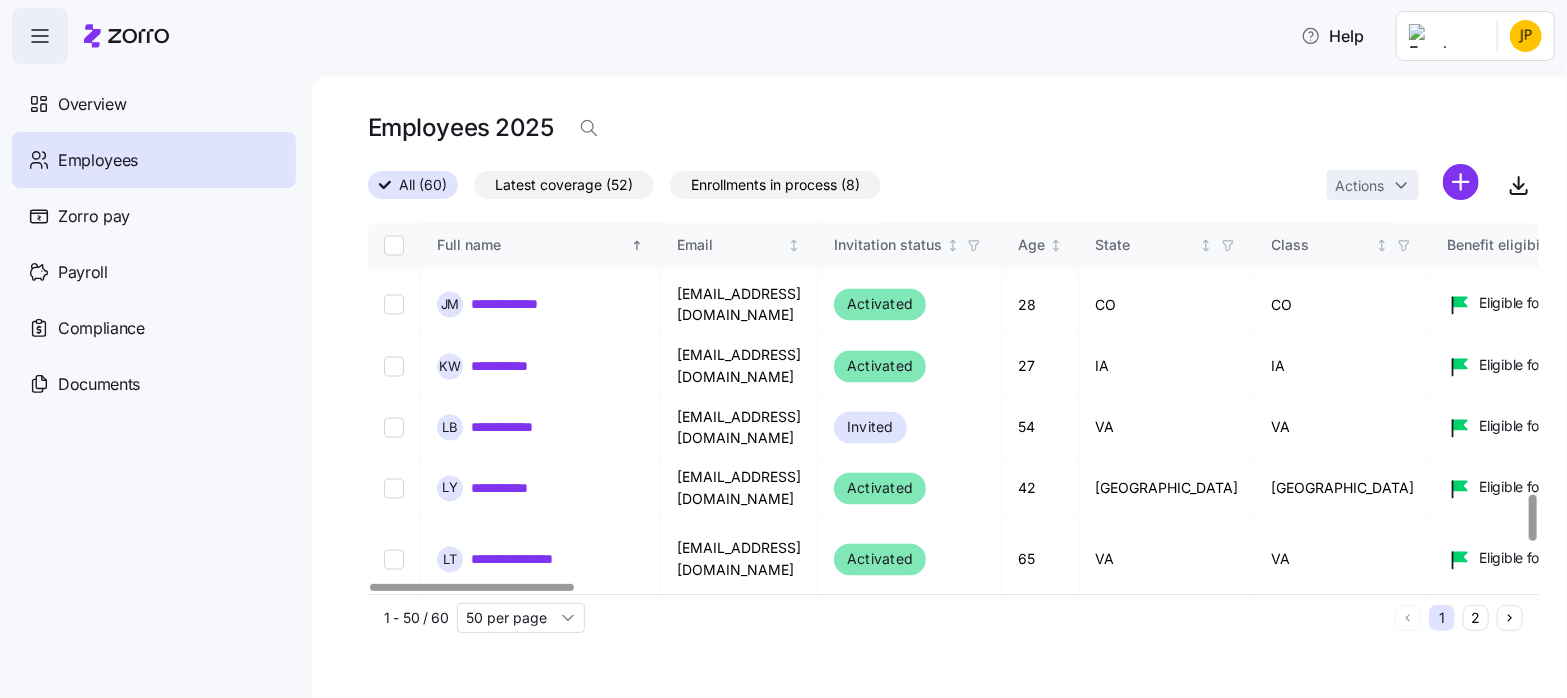 scroll, scrollTop: 2166, scrollLeft: 0, axis: vertical 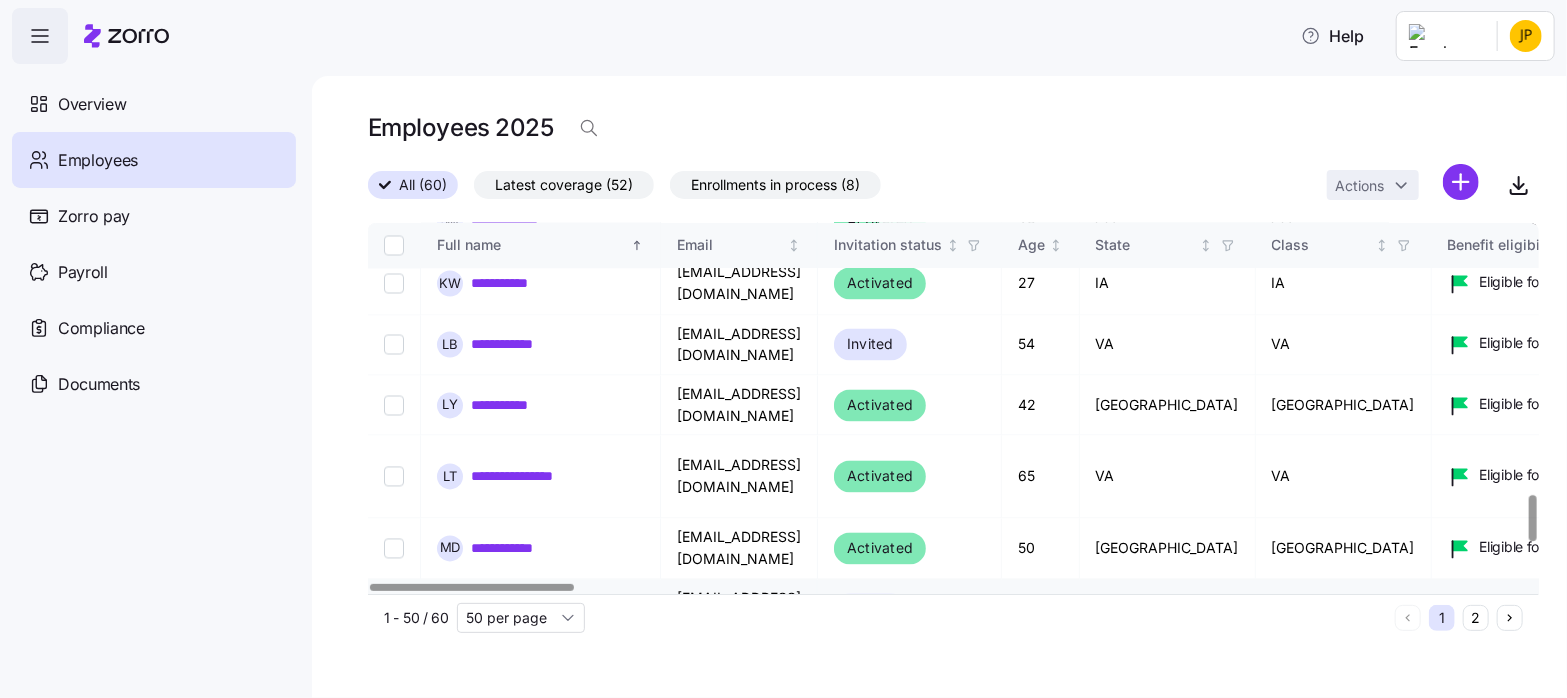 click on "**********" at bounding box center (517, 610) 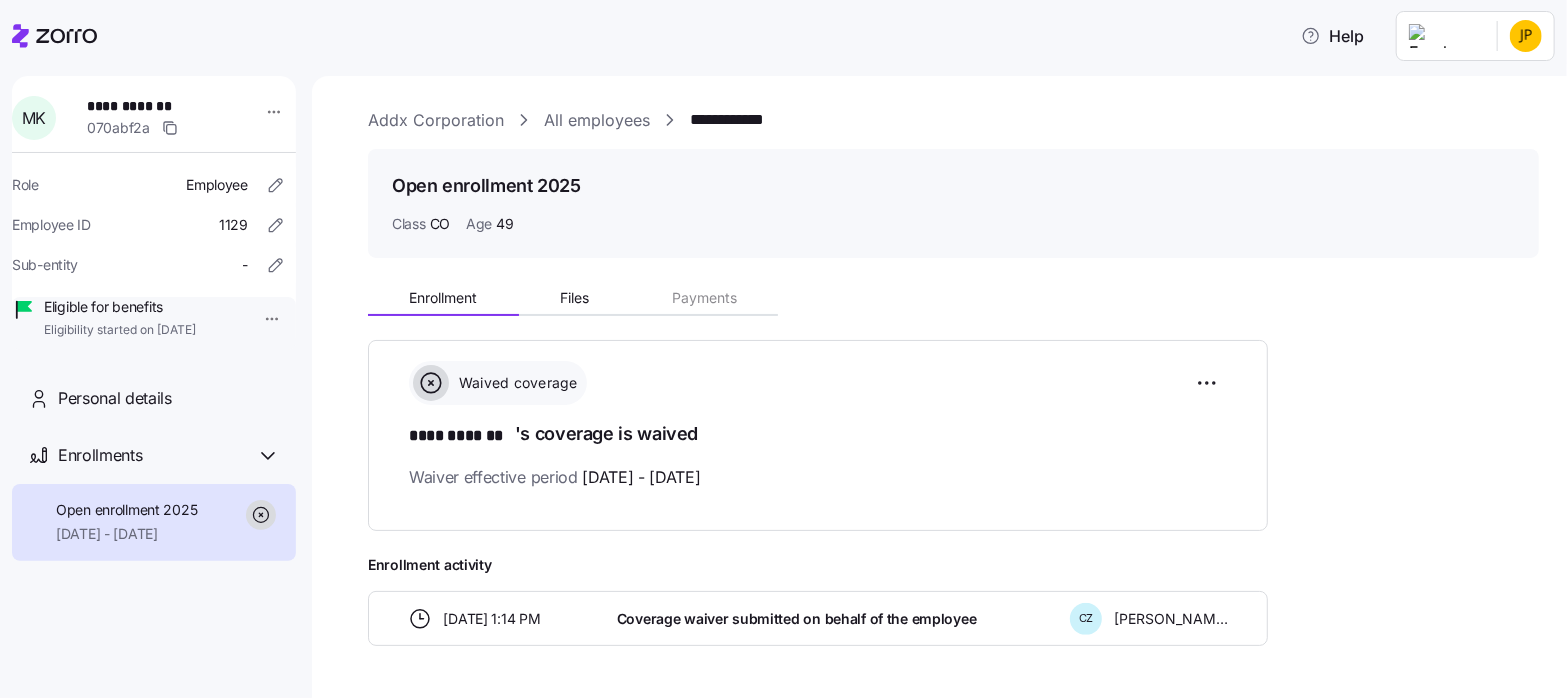 click 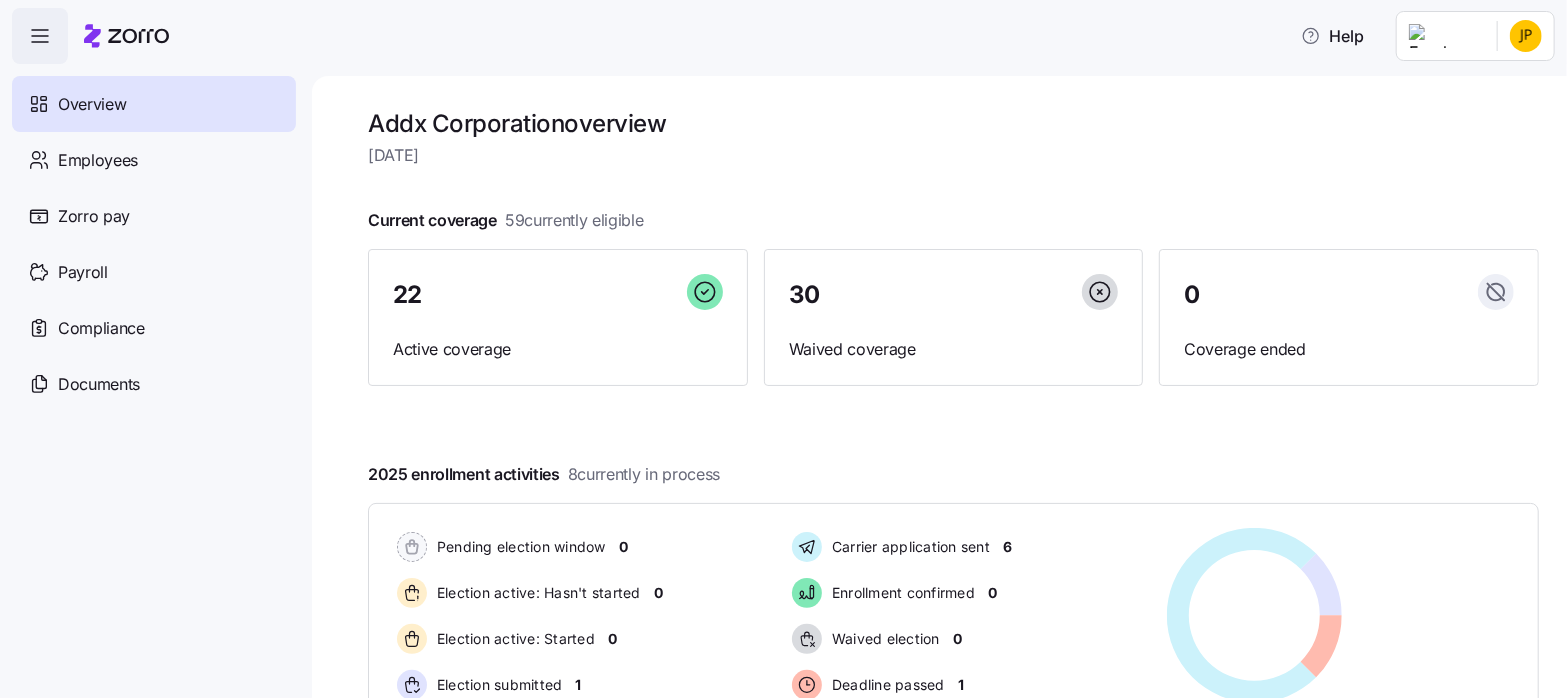 click on "Help Overview Employees Zorro pay Payroll Compliance Documents Addx Corporation  overview [DATE] Current coverage 59  currently eligible 22 Active coverage 30 Waived coverage 0 Coverage ended 2025   enrollment activities 8  currently in process Pending election window 0 Election active: Hasn't started 0 Election active: Started 0 Election submitted 1 Carrier application sent 6 Enrollment confirmed 0 Waived election 0 Deadline passed 1 Pending election window 0 Election active: Hasn't started 0 Election active: Started 0 Election submitted 1 Carrier application sent 6 Enrollment confirmed 0 Waived election 0 Deadline passed 1 Quick actions Add employee View invoices Run payroll Need help? Visit our help center See what’s new on our blog Company Overview | Zorro" at bounding box center [783, 343] 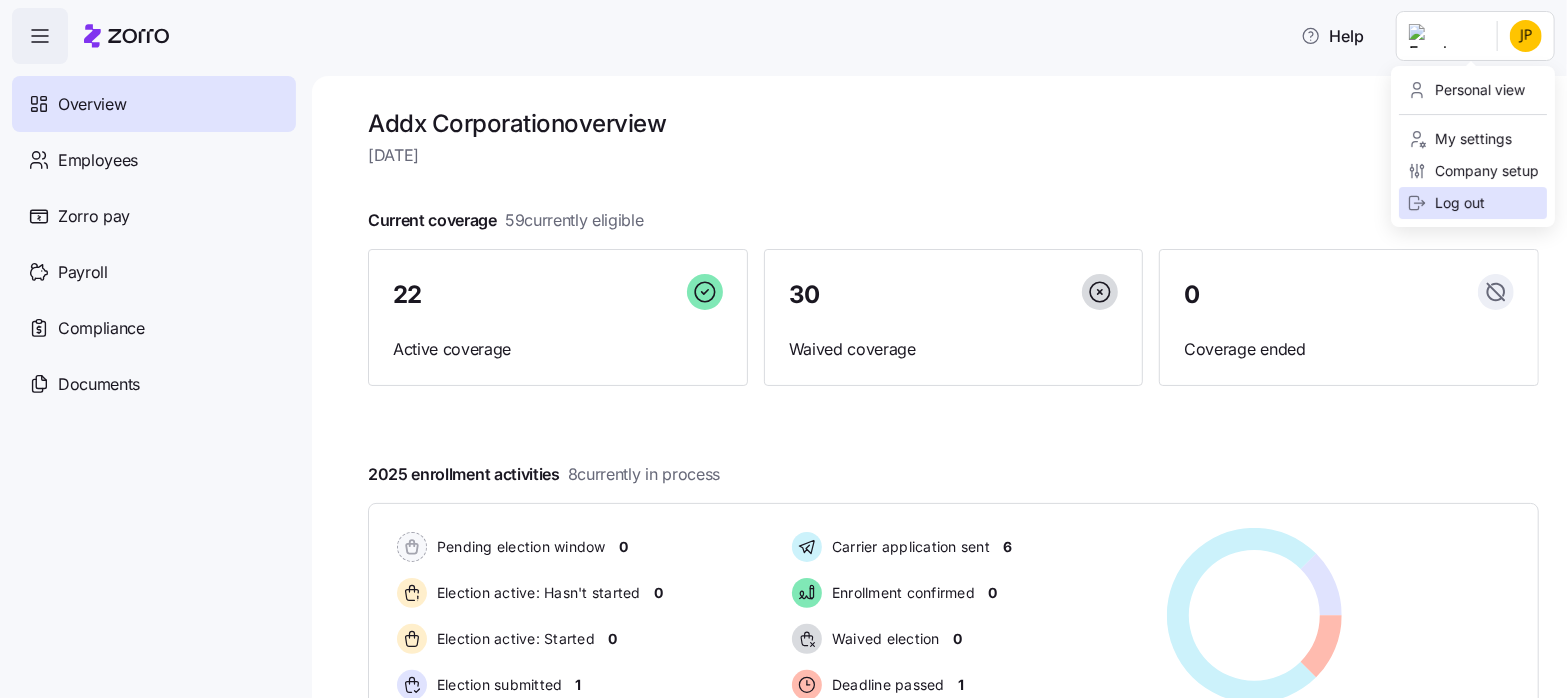 click on "Log out" at bounding box center (1446, 203) 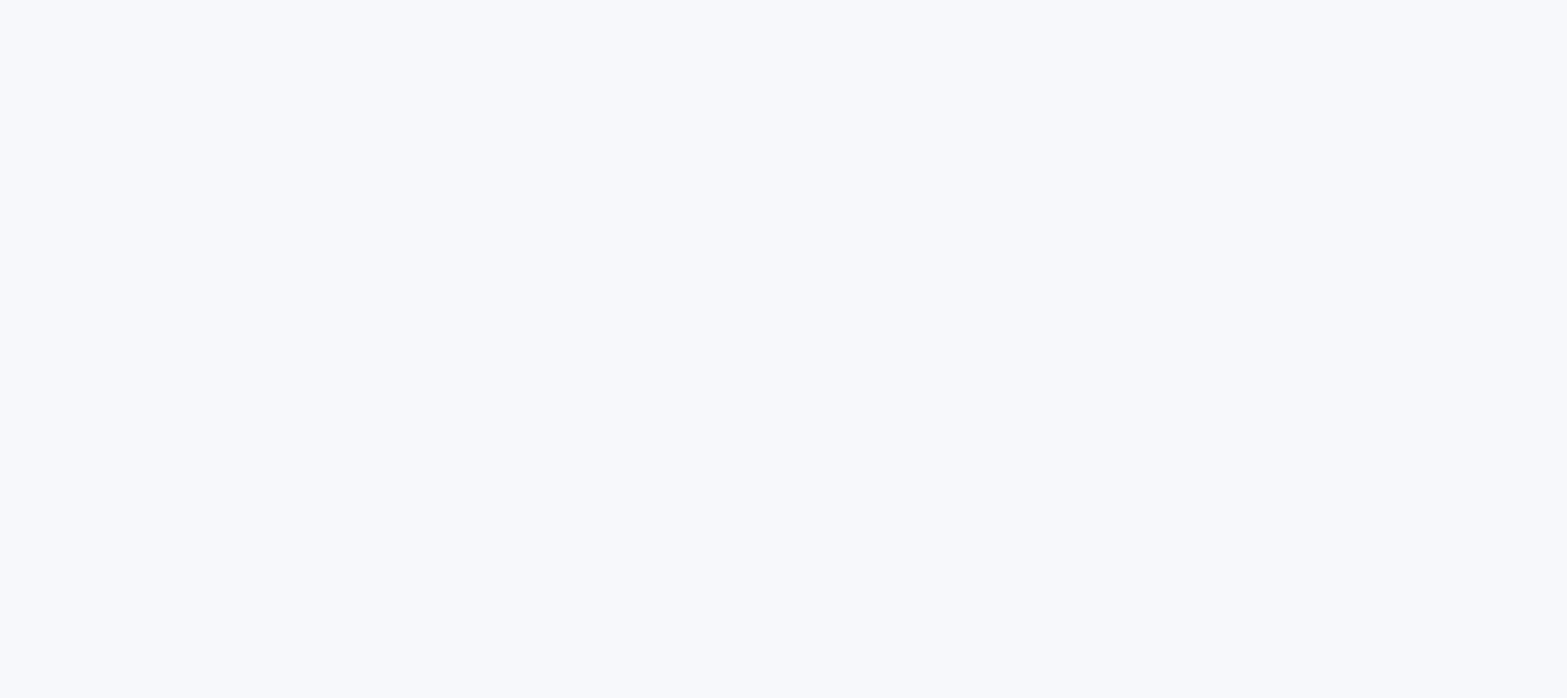 scroll, scrollTop: 0, scrollLeft: 0, axis: both 